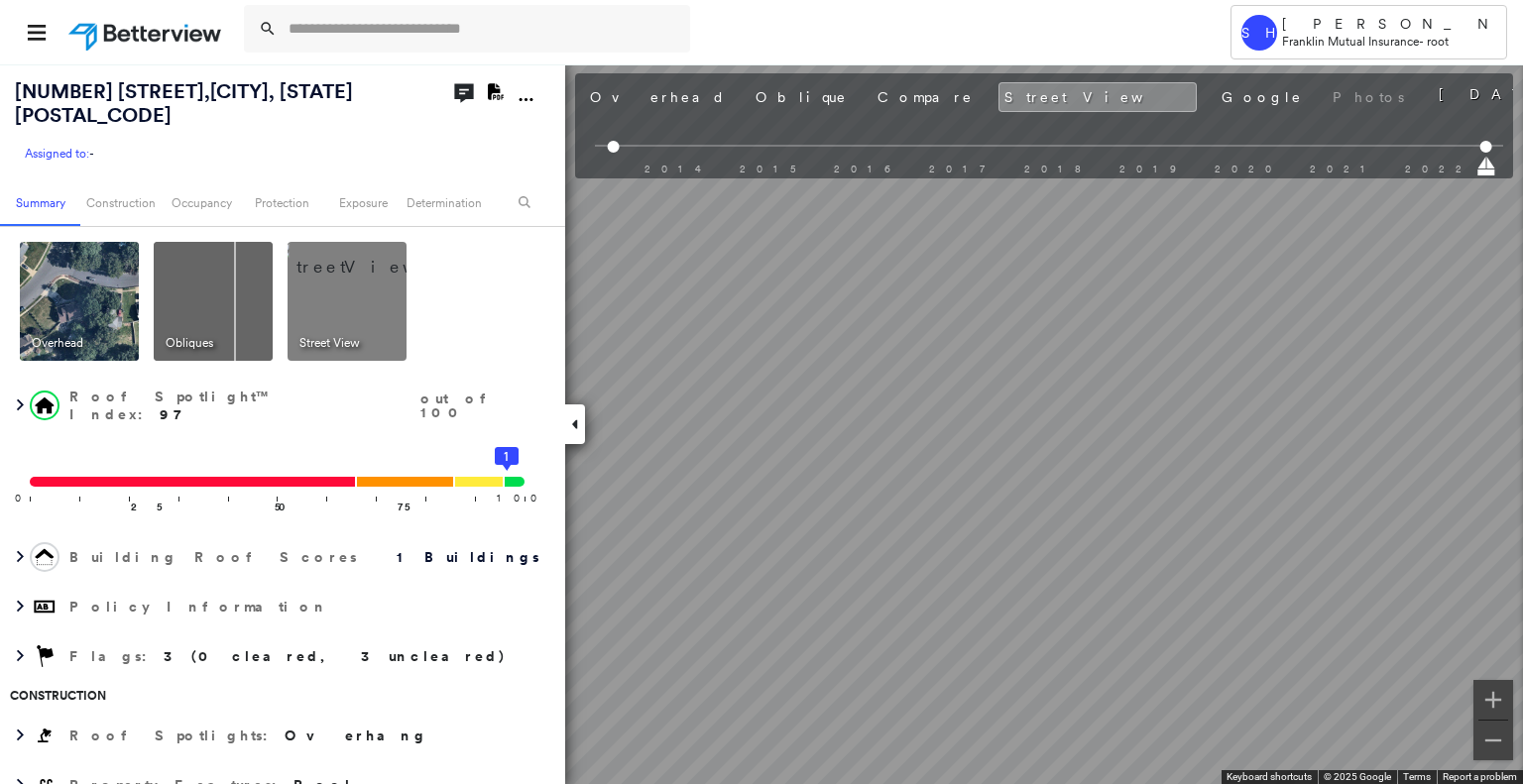 click at bounding box center [483, 29] 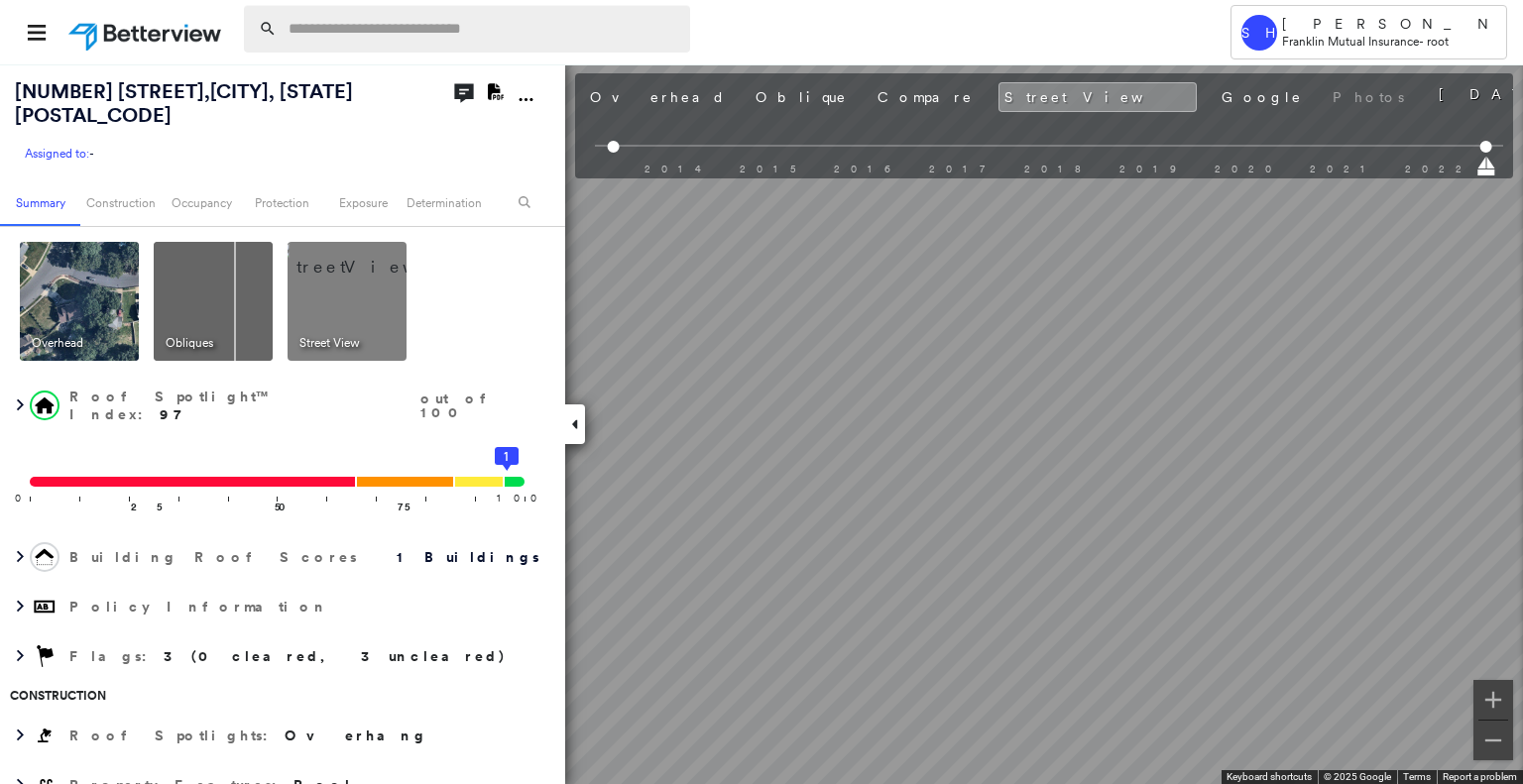 scroll, scrollTop: 0, scrollLeft: 0, axis: both 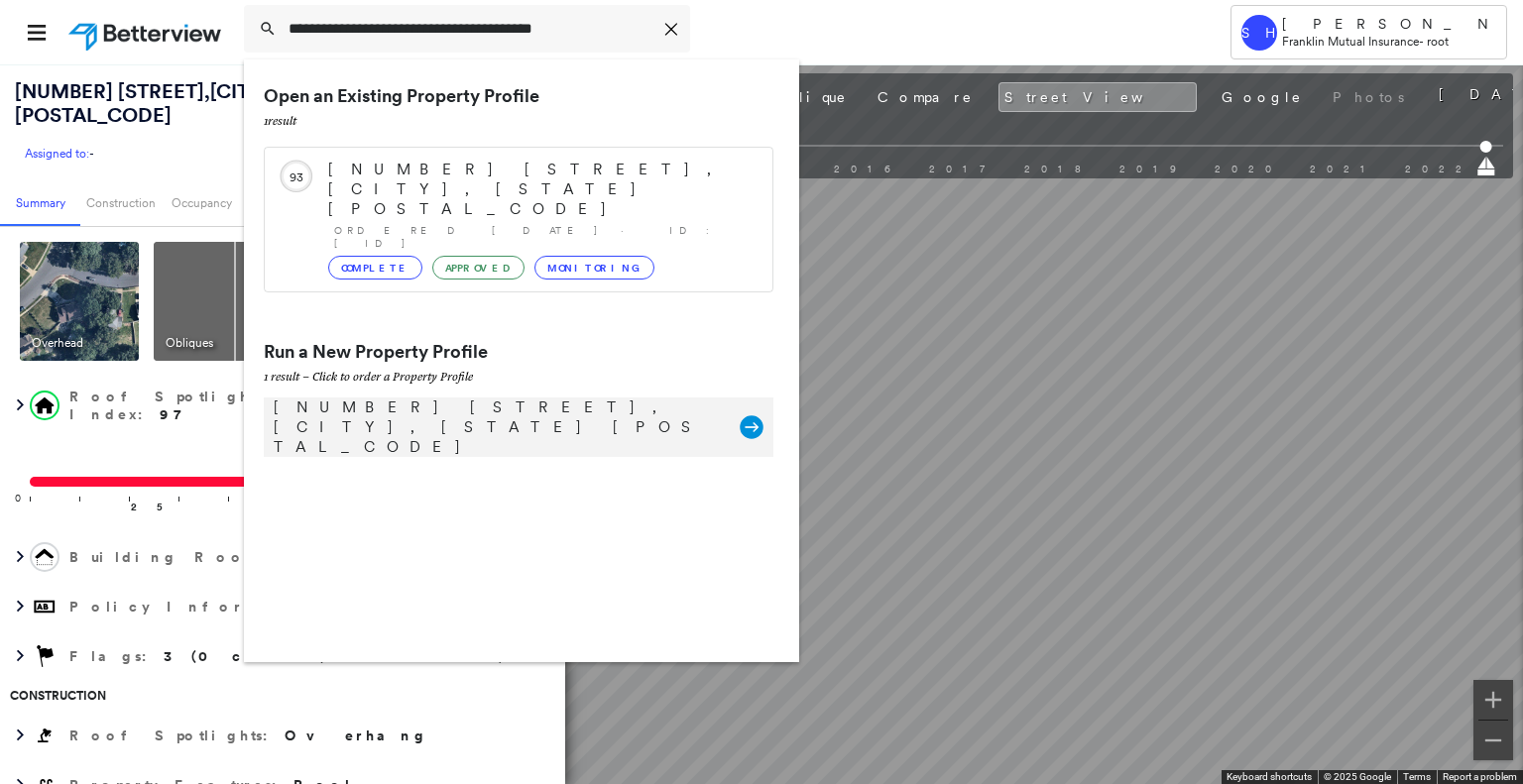 type on "**********" 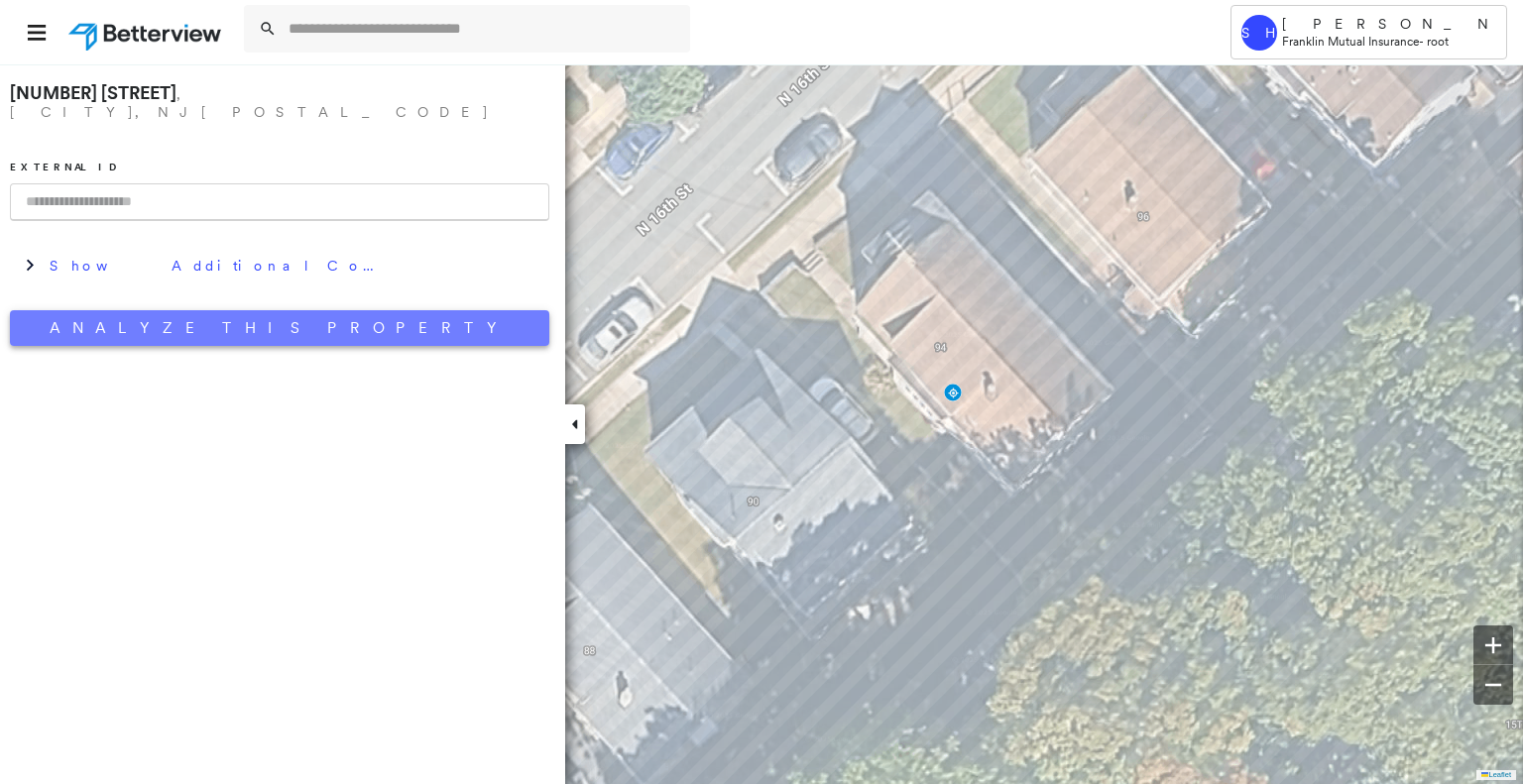 click on "Analyze This Property" at bounding box center [280, 328] 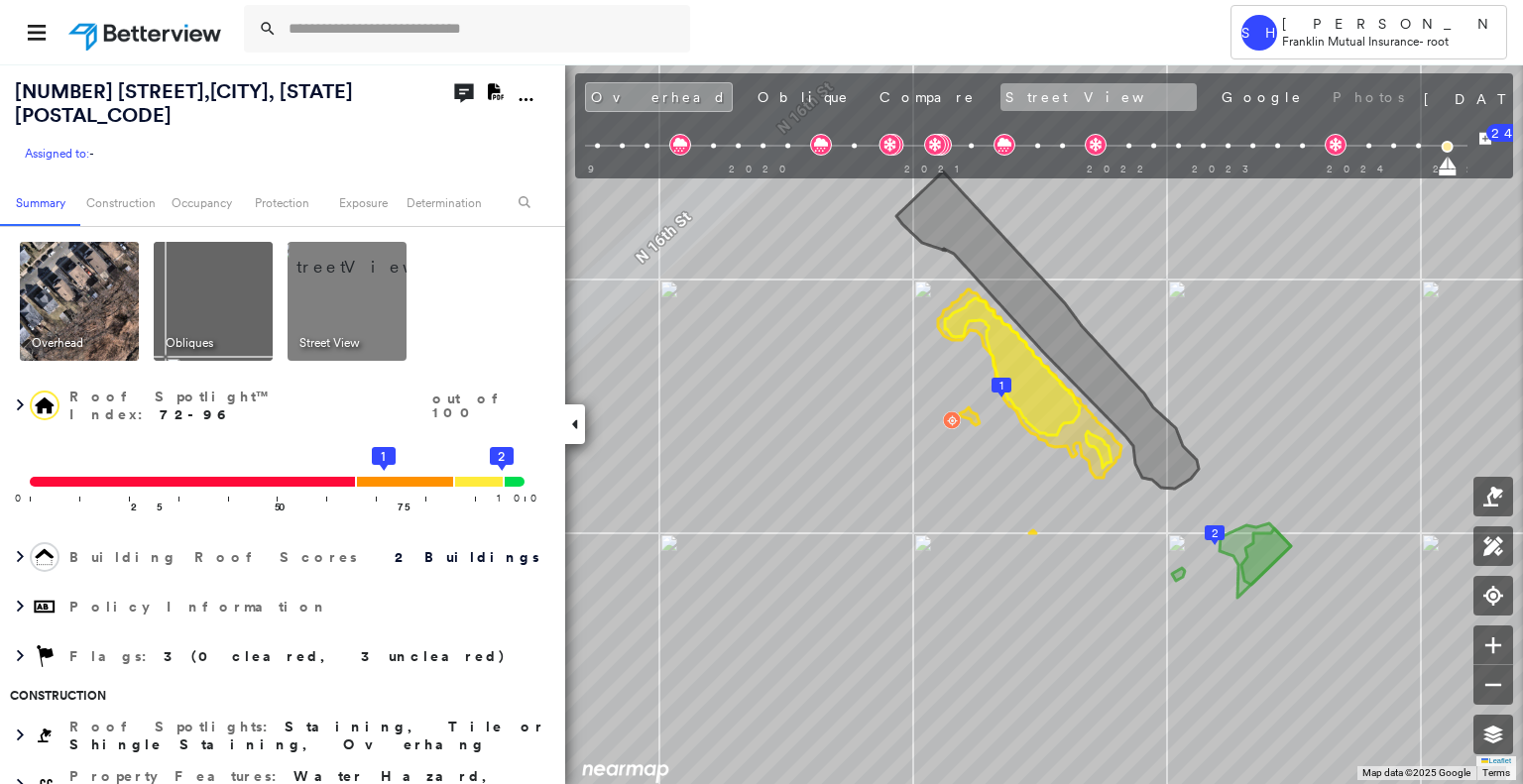 click on "Street View" at bounding box center [1099, 97] 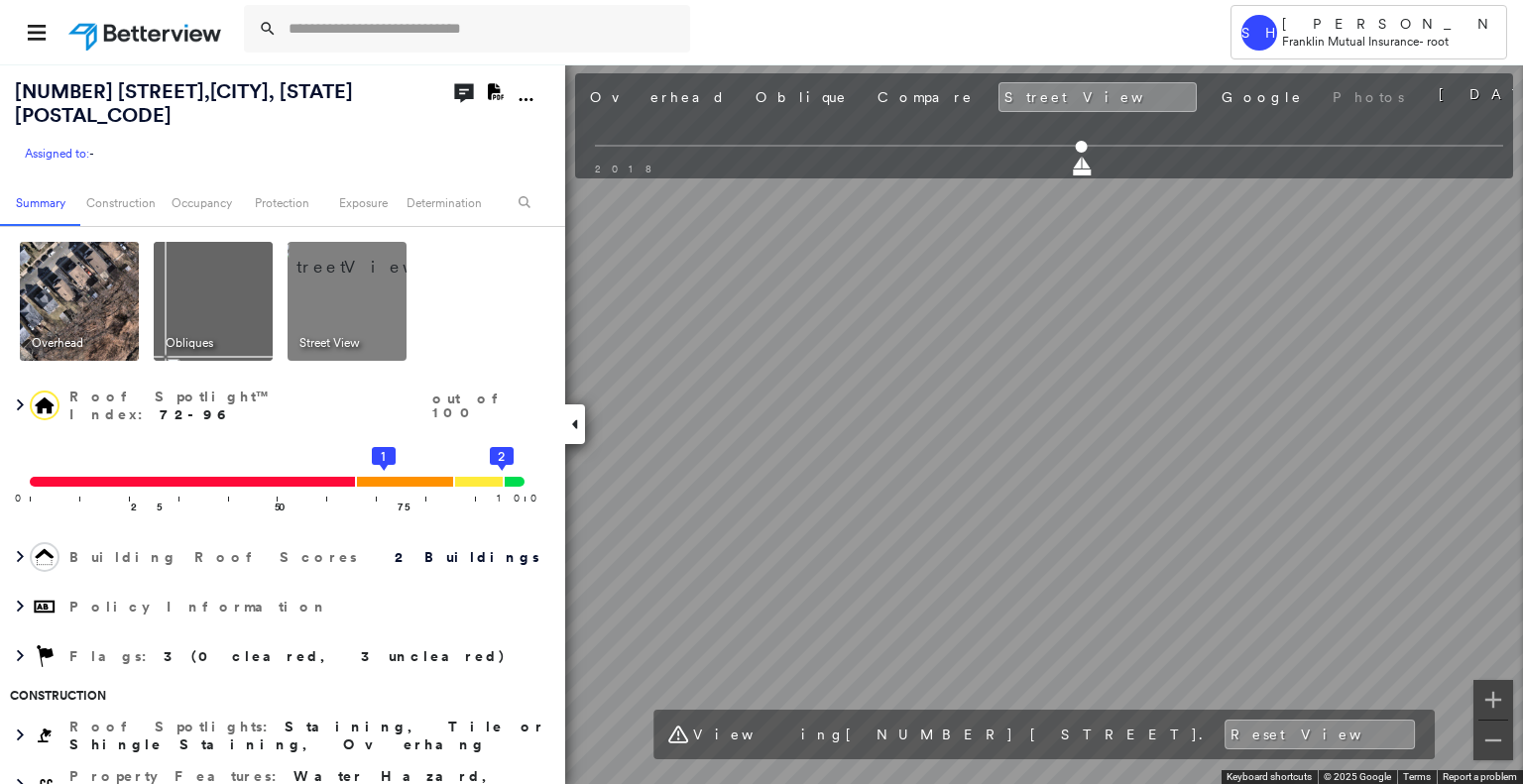 click on "[NUMBER] [STREET] , [CITY], [STATE] [POSTAL_CODE] Assigned to: - Assigned to: - Assigned to: - Open Comments Download PDF Report Summary Construction Occupancy Protection Exposure Determination Overhead Obliques Street View Roof Spotlight™ Index : 64-96 out of 100 0 100 25 50 75 1 3 2 Building Roof Scores 3 Buildings Policy Information Flags : 4 (0 cleared, 4 uncleared) Construction Roof Spotlights : Zinc Staining, Staining, Tile or Shingle Staining, Overhang Property Features : Fire Pit, Water Hazard, Pool, Asphalt Roof Size & Shape : 3 buildings BuildZoom - Building Permit Data and Analysis Occupancy Place Detail Protection Exposure FEMA Risk Index Wind Flood Regional Hazard: 3 out of 5 Additional Perils Tree Fall Risk: Present Determination Flags : 4 (0 cleared, 4 uncleared) Uncleared Flags (4) Cleared Flags (0) LOW Low Priority Flagged [DATE] Clear Pool Flagged [DATE] Clear Tree Overhang Flagged [DATE] Clear MED Medium Priority Flagged [DATE] Clear Action Taken New Entry History General" at bounding box center (762, 423) 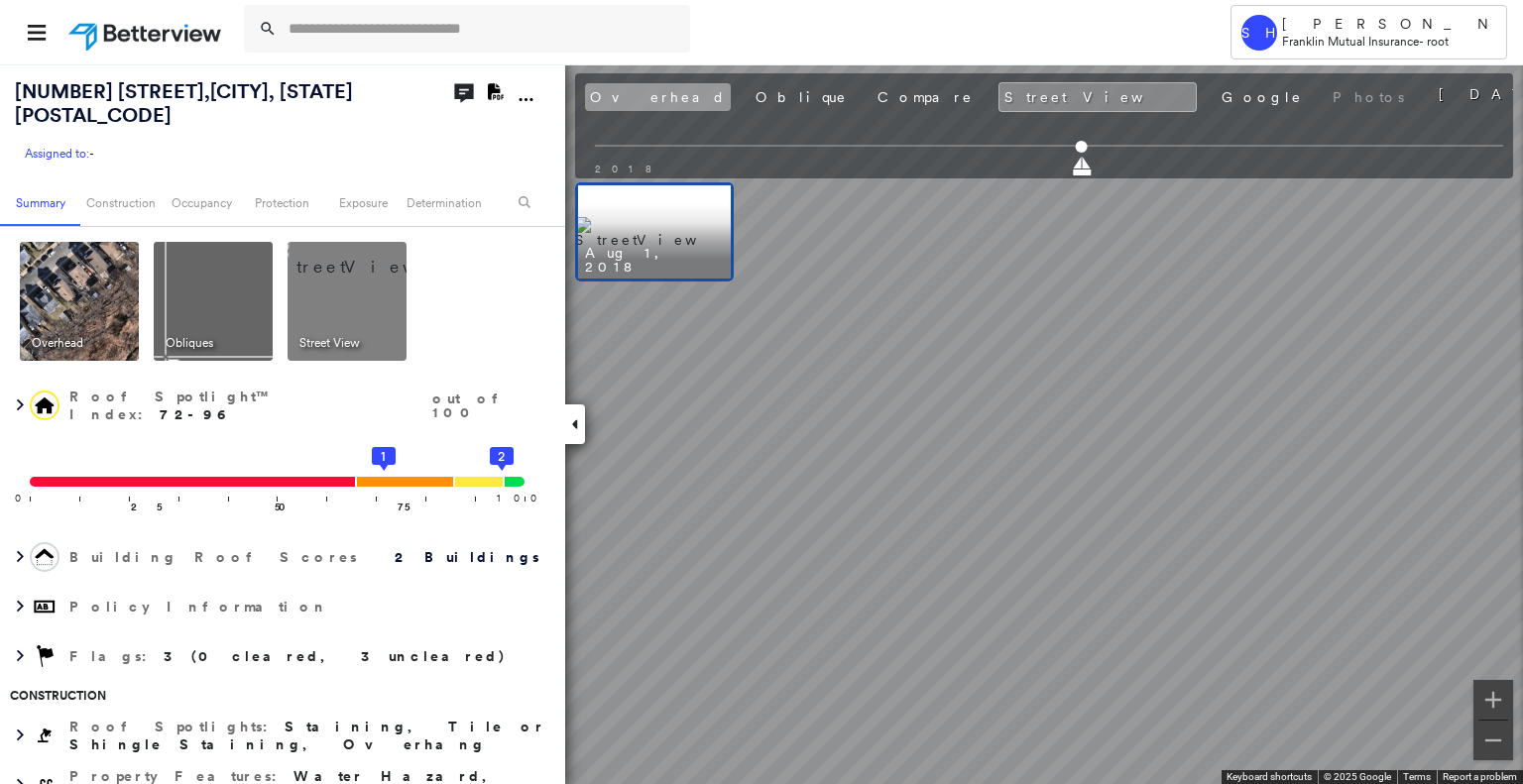 click on "Overhead" at bounding box center [657, 97] 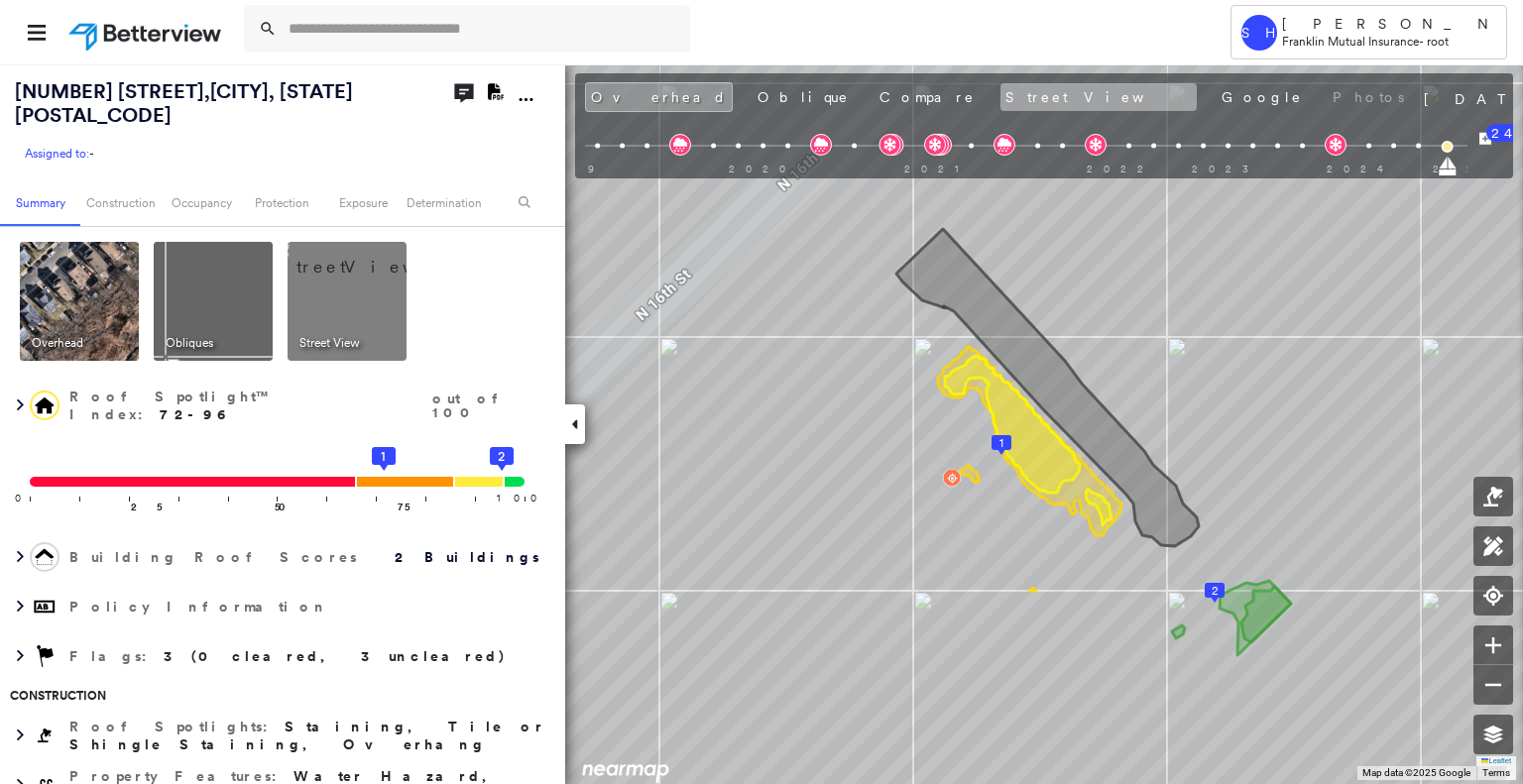 click on "Street View" at bounding box center (1099, 97) 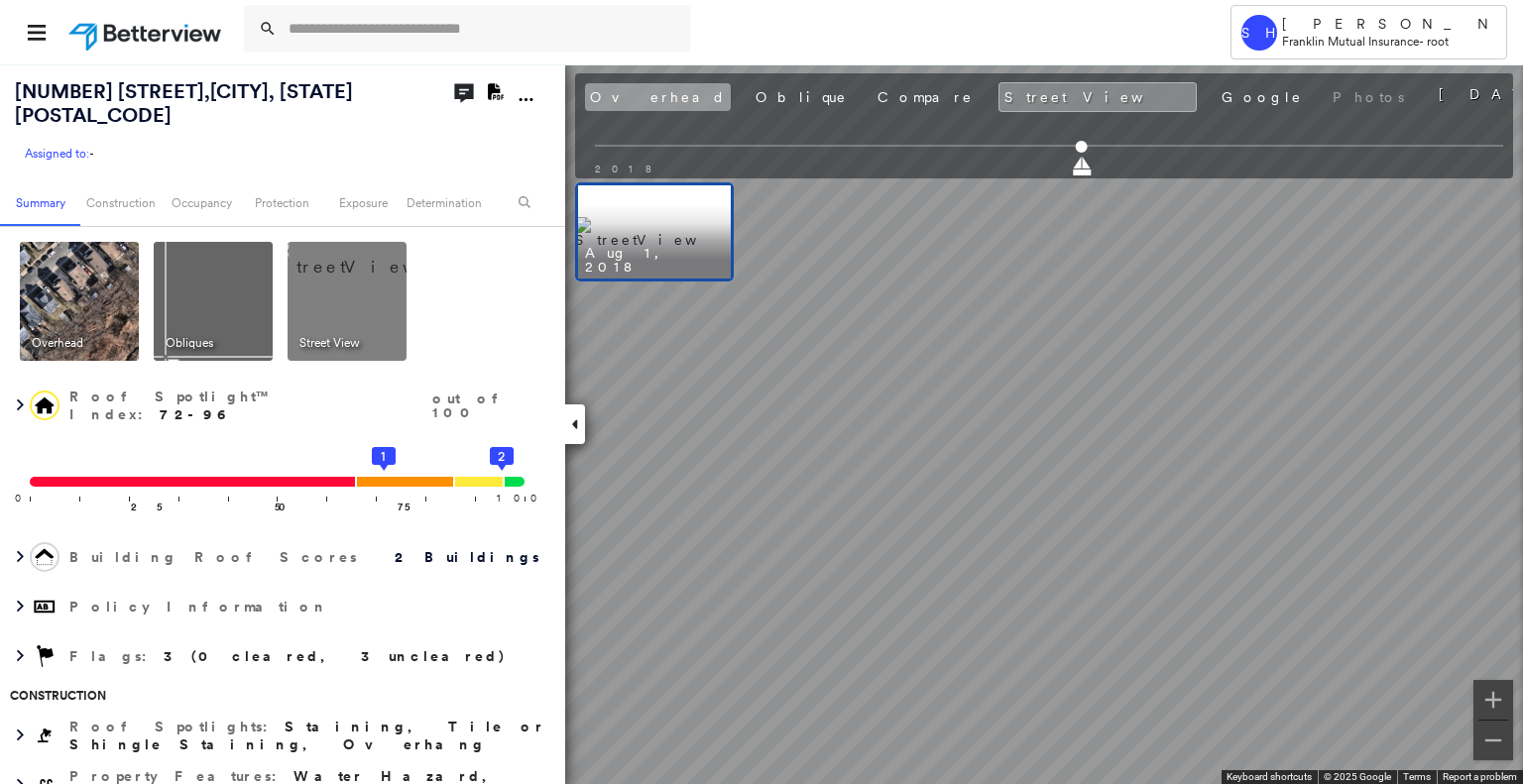 click on "Overhead" at bounding box center (657, 97) 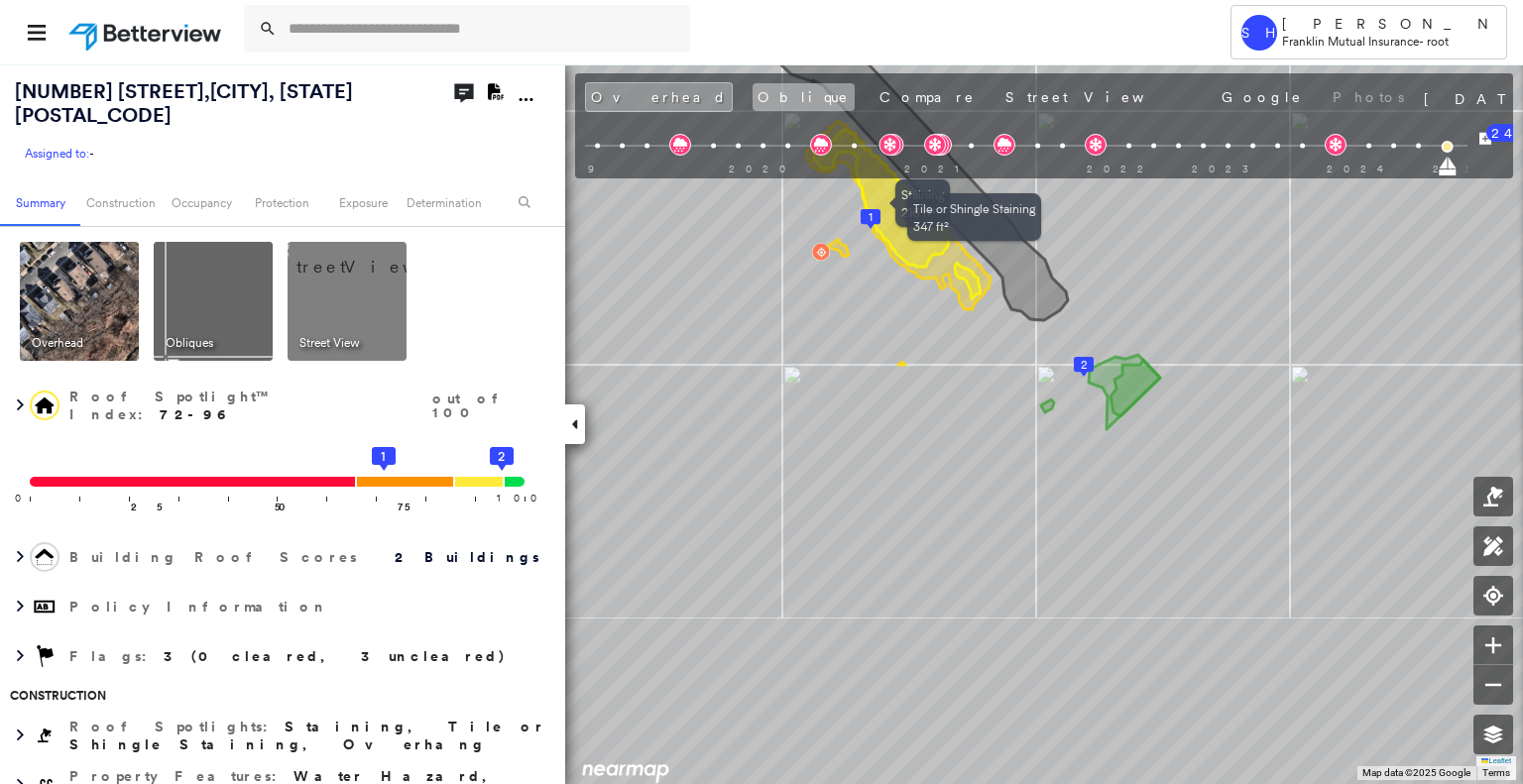 click on "Oblique" at bounding box center [803, 97] 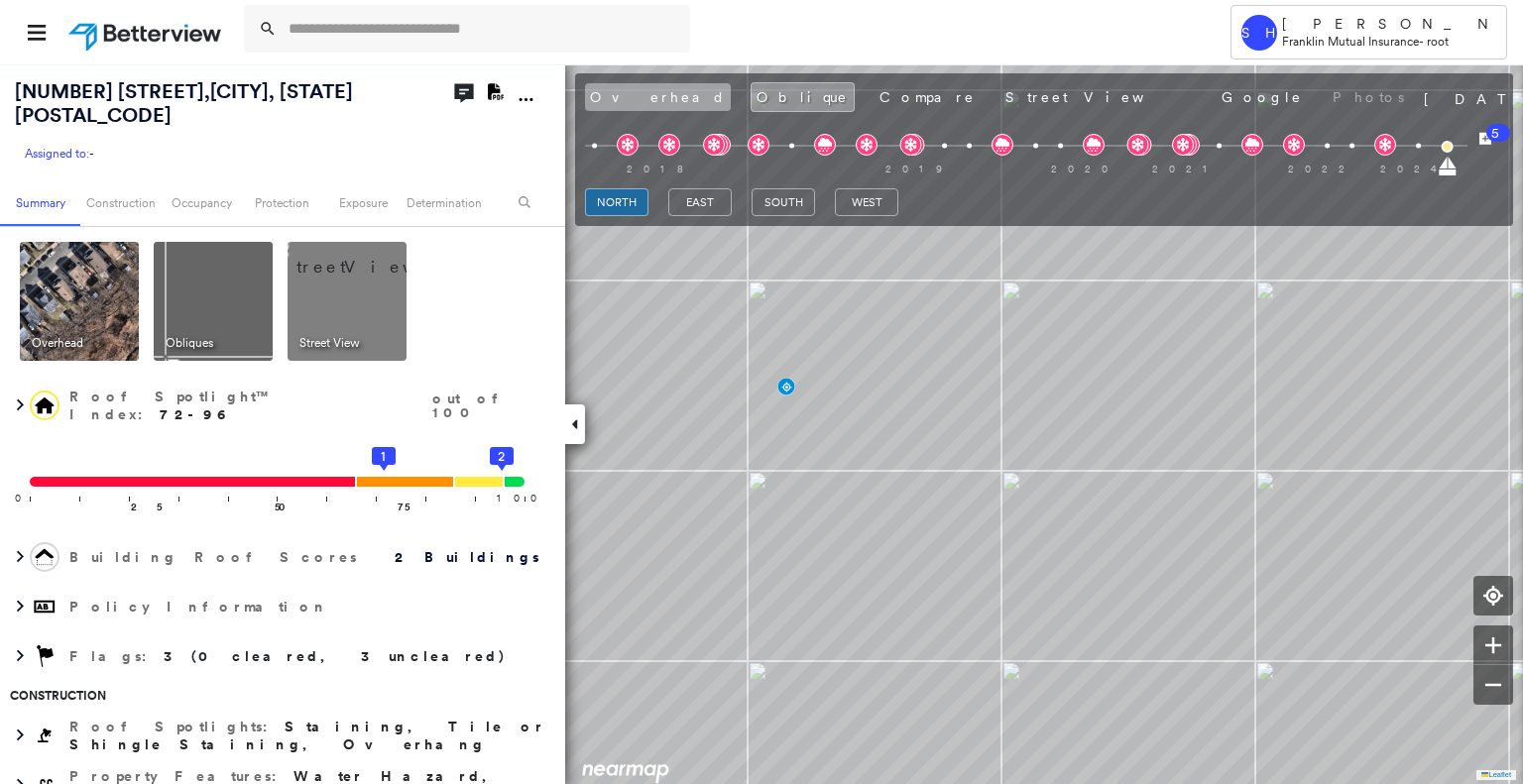 click on "Overhead" at bounding box center (657, 97) 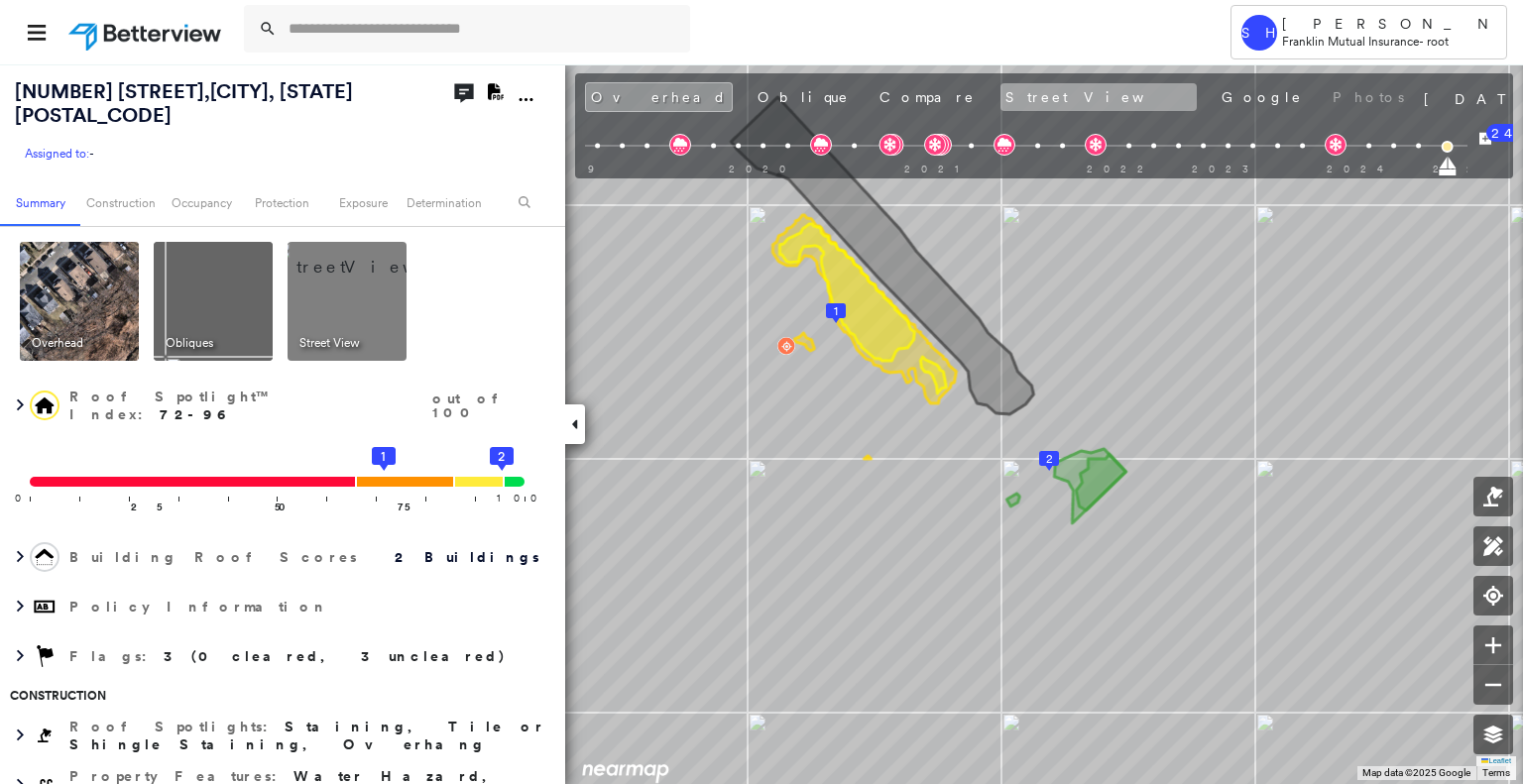 click on "Street View" at bounding box center [1099, 97] 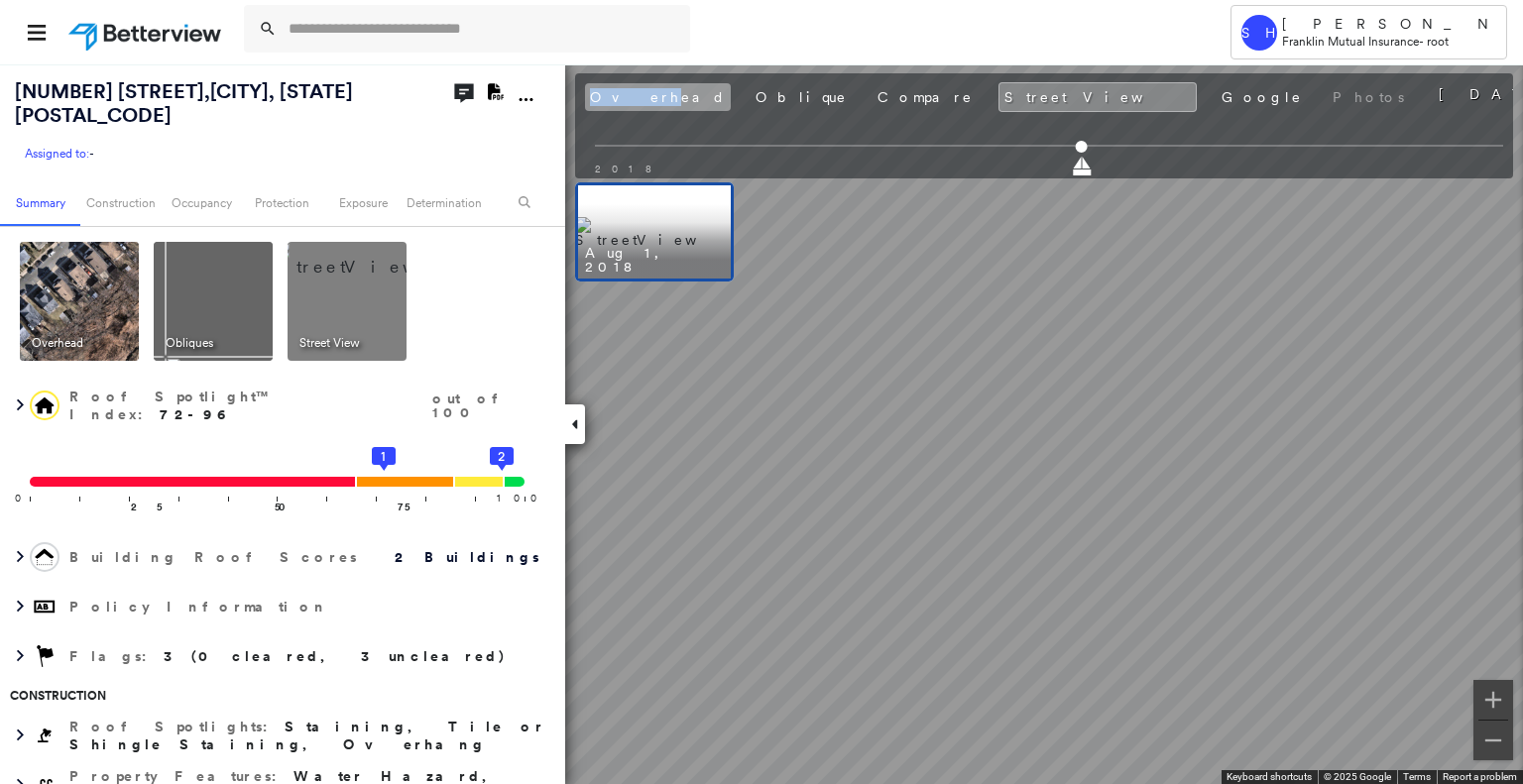 drag, startPoint x: 615, startPoint y: 78, endPoint x: 628, endPoint y: 90, distance: 17.691806 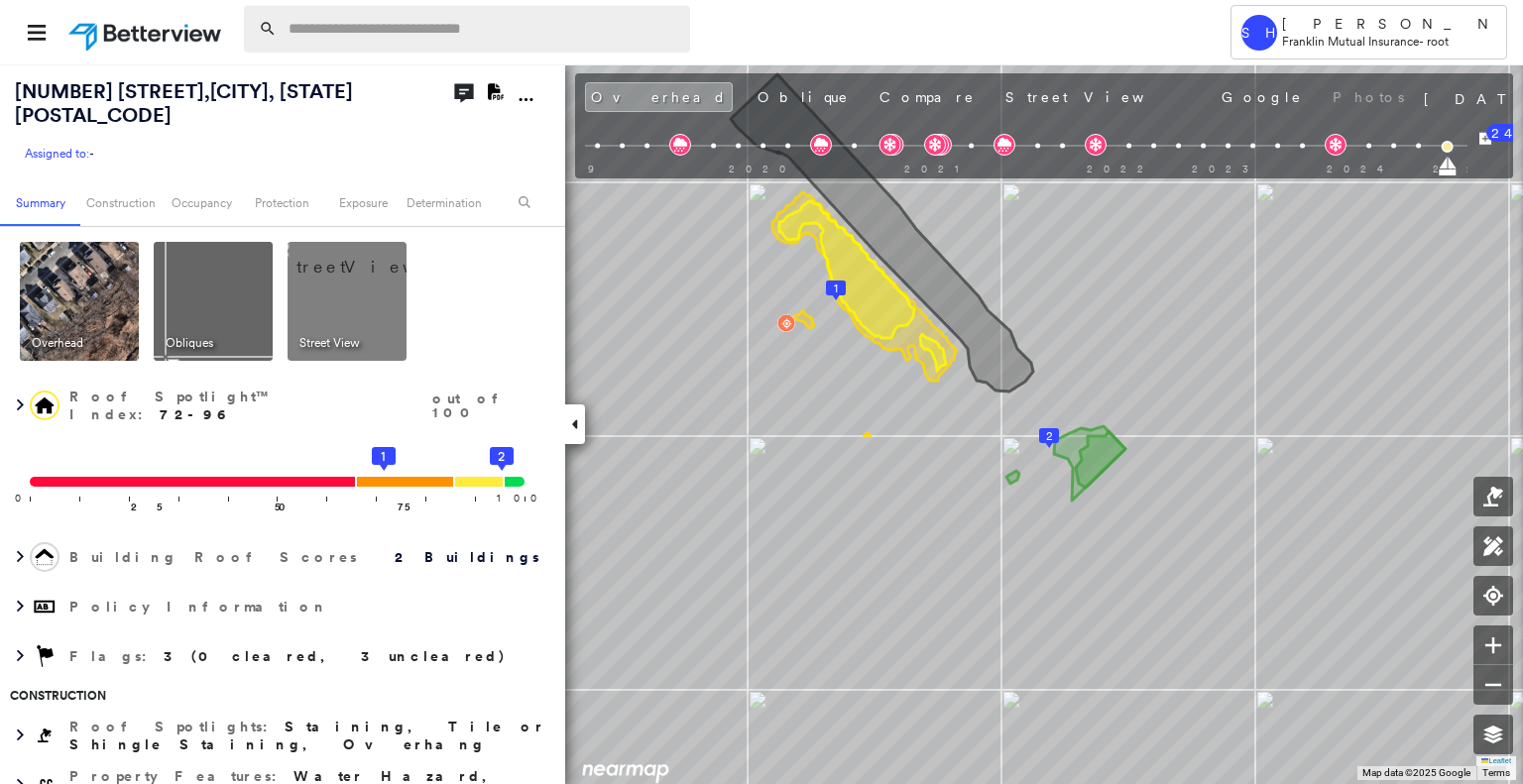 click at bounding box center (483, 29) 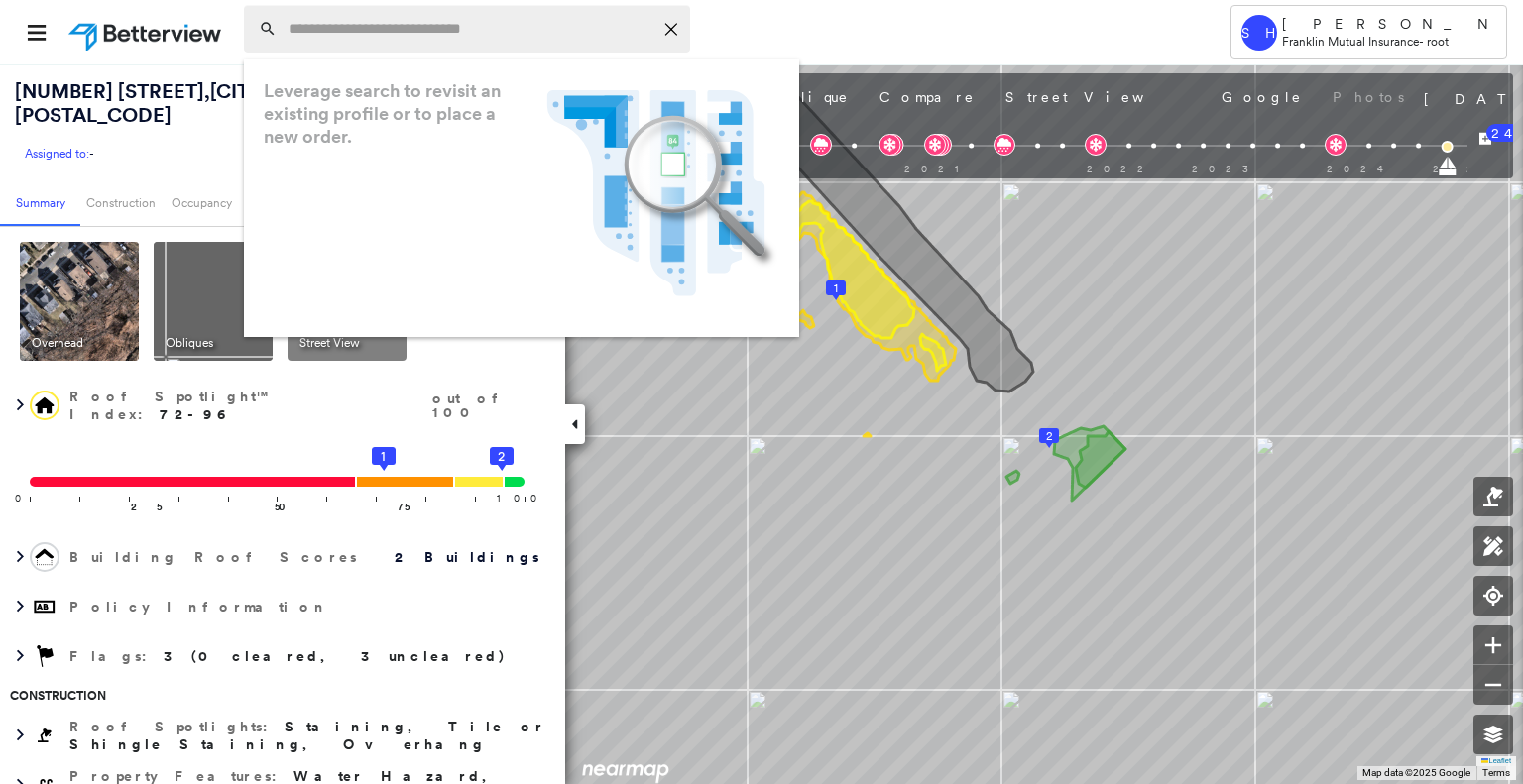 paste on "**********" 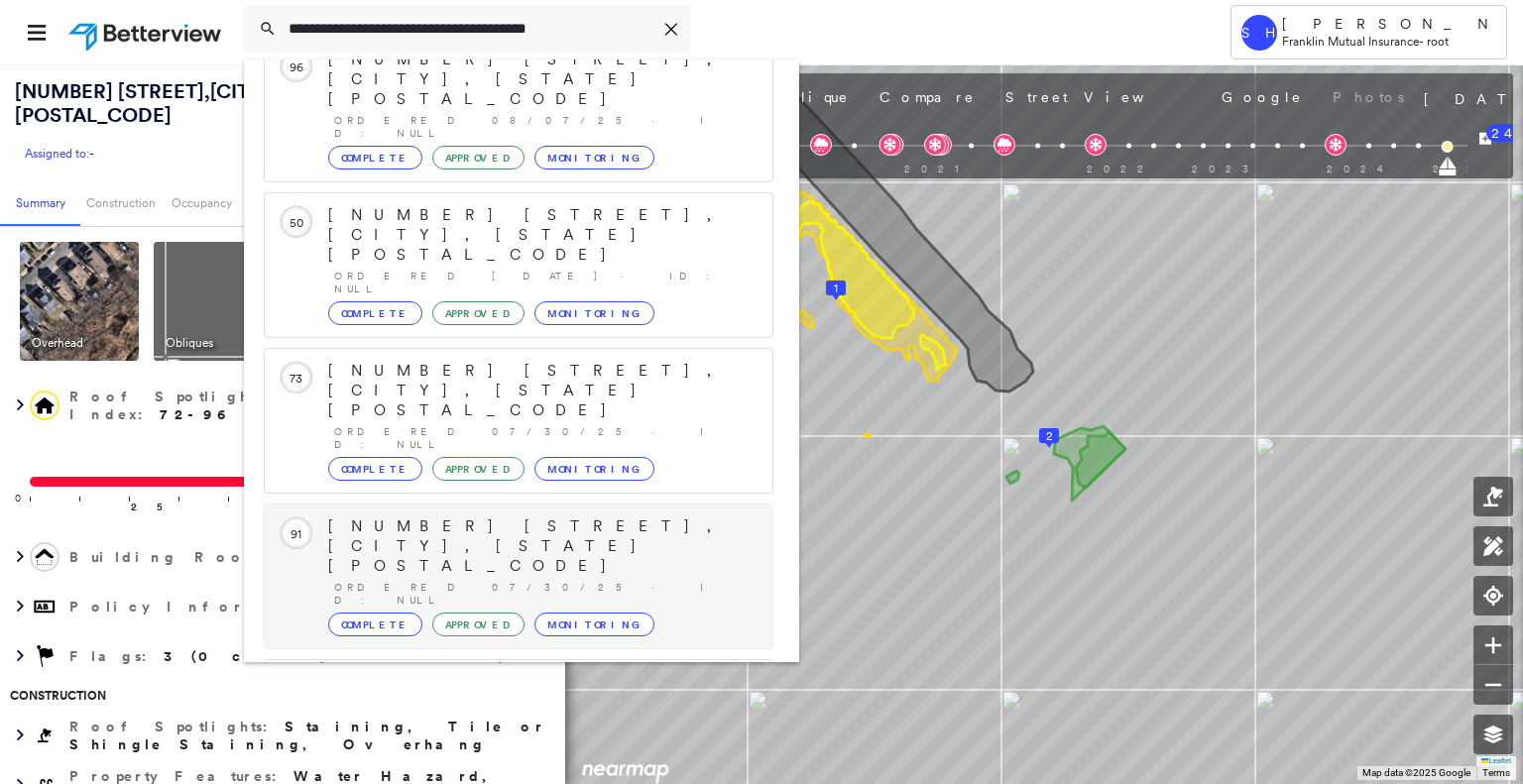 scroll, scrollTop: 206, scrollLeft: 0, axis: vertical 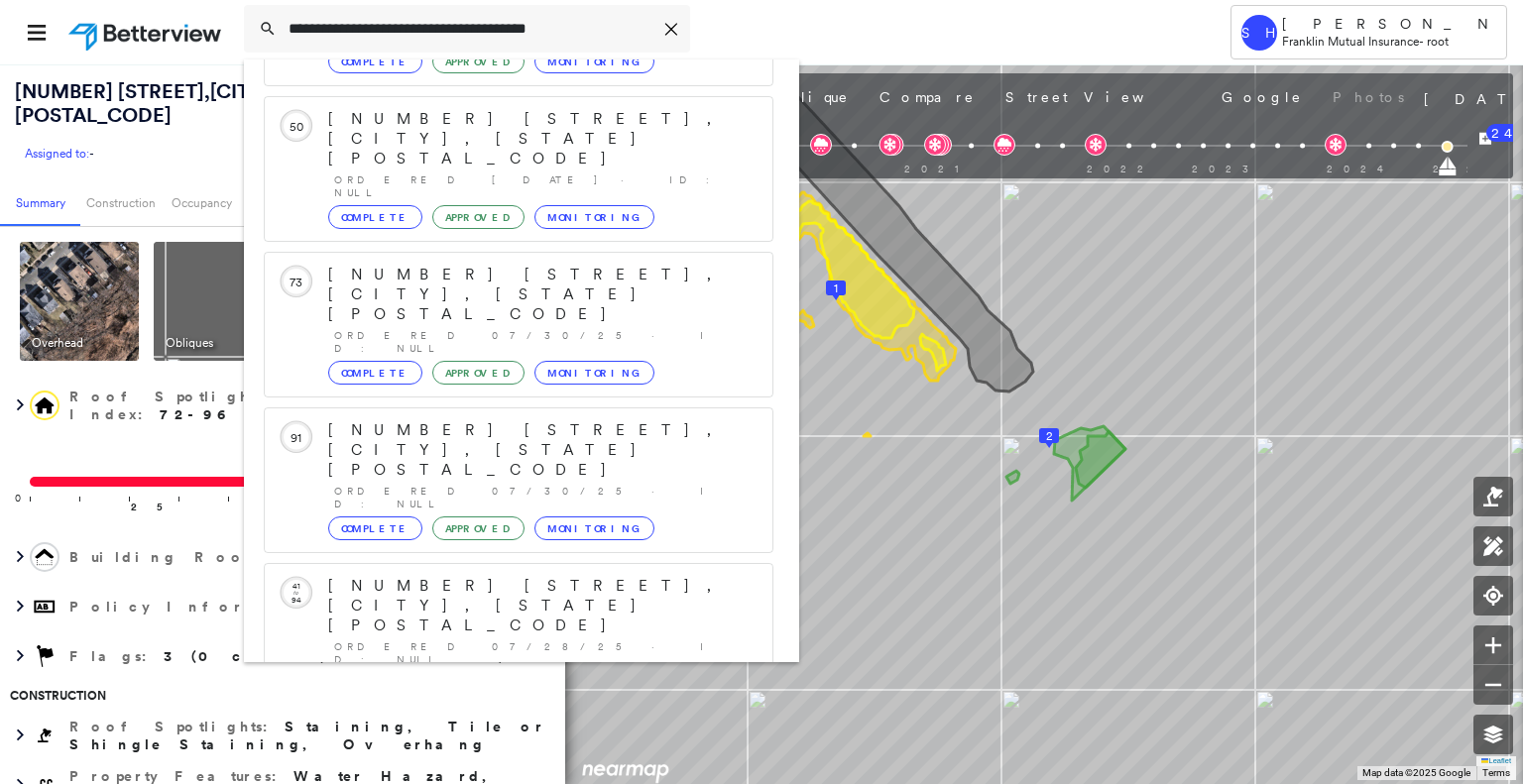 type on "**********" 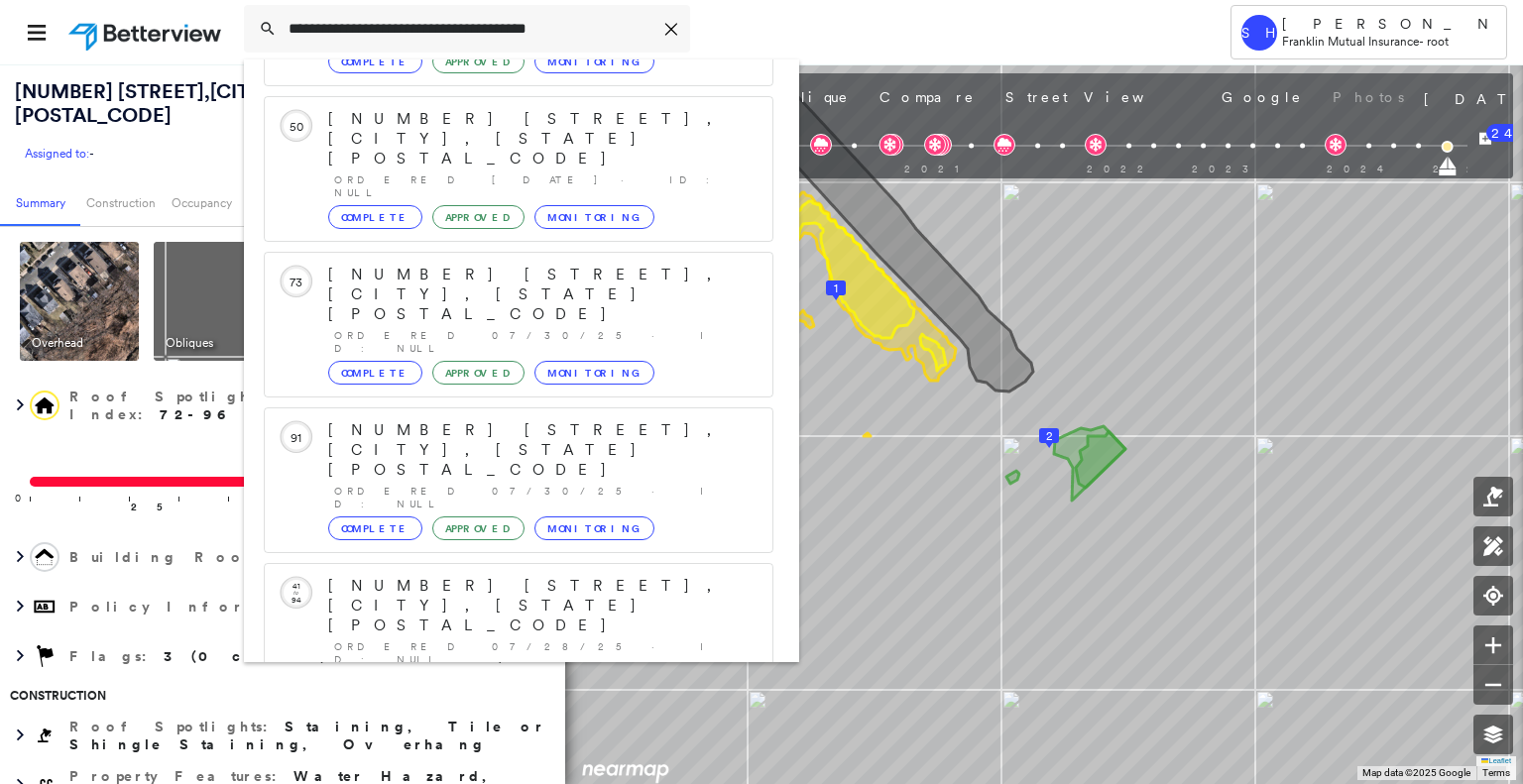 click on "[NUMBER] [STREET], [CITY], [STATE] [POSTAL_CODE] Group Created with Sketch." at bounding box center (519, 895) 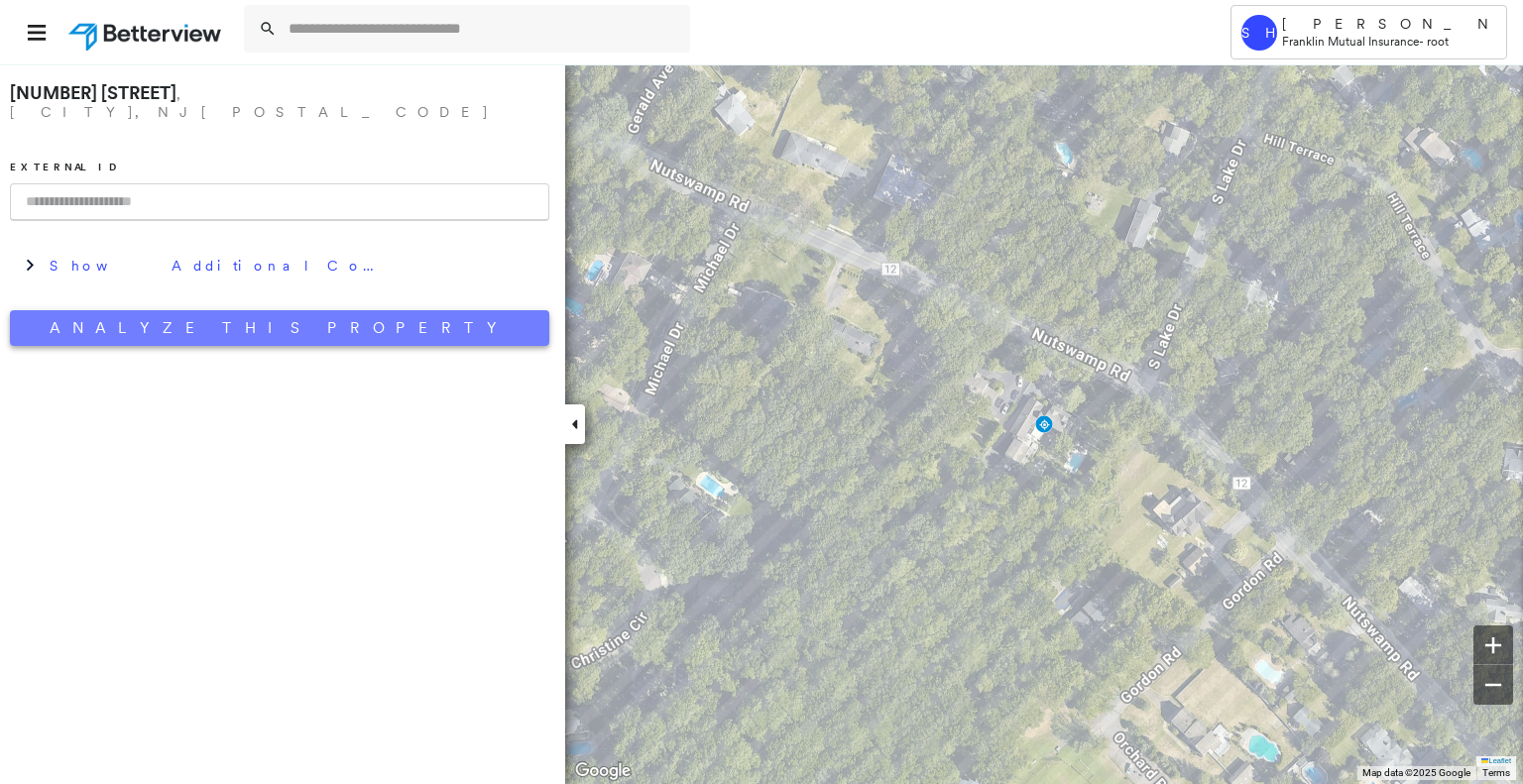 click on "Analyze This Property" at bounding box center [280, 328] 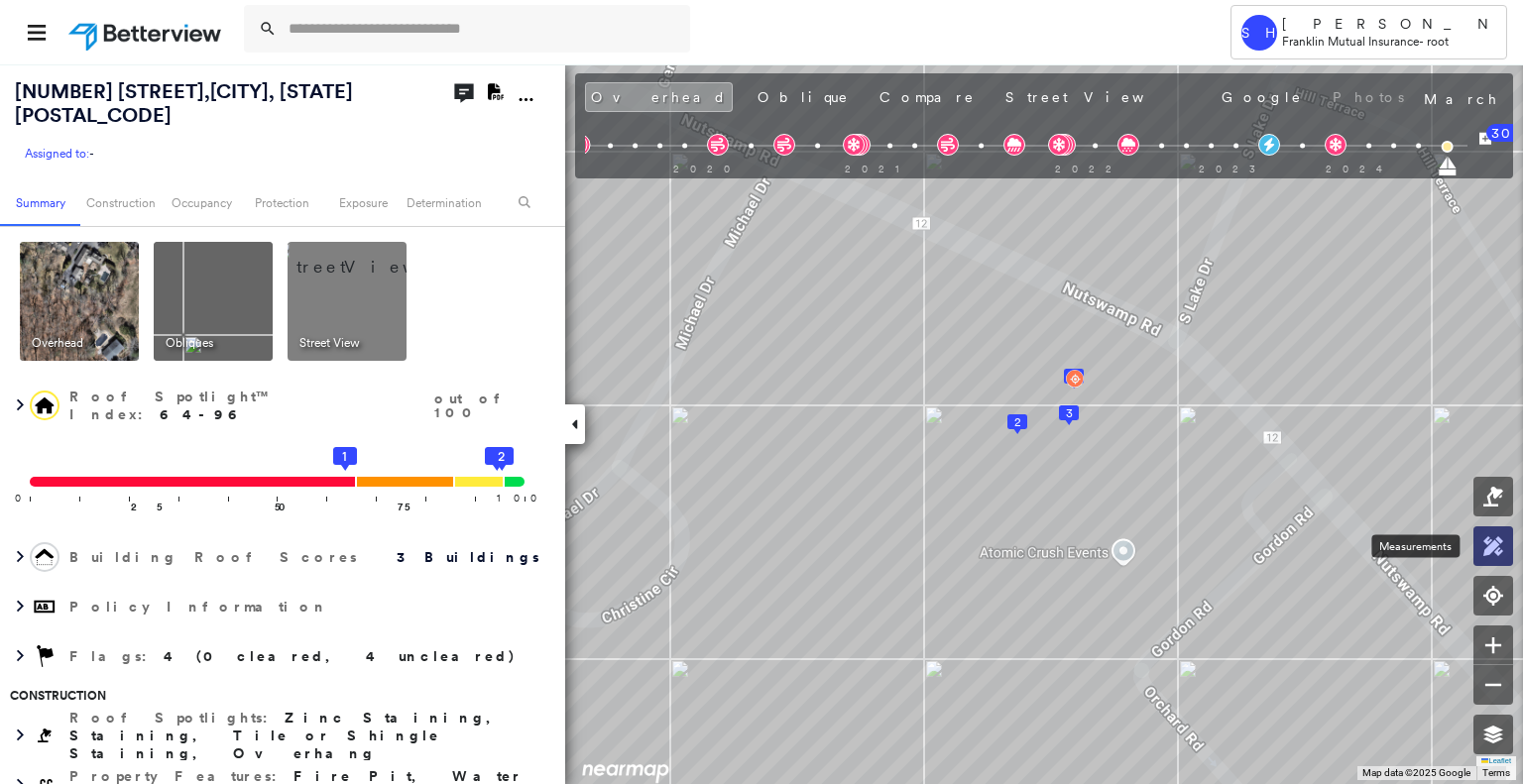 click 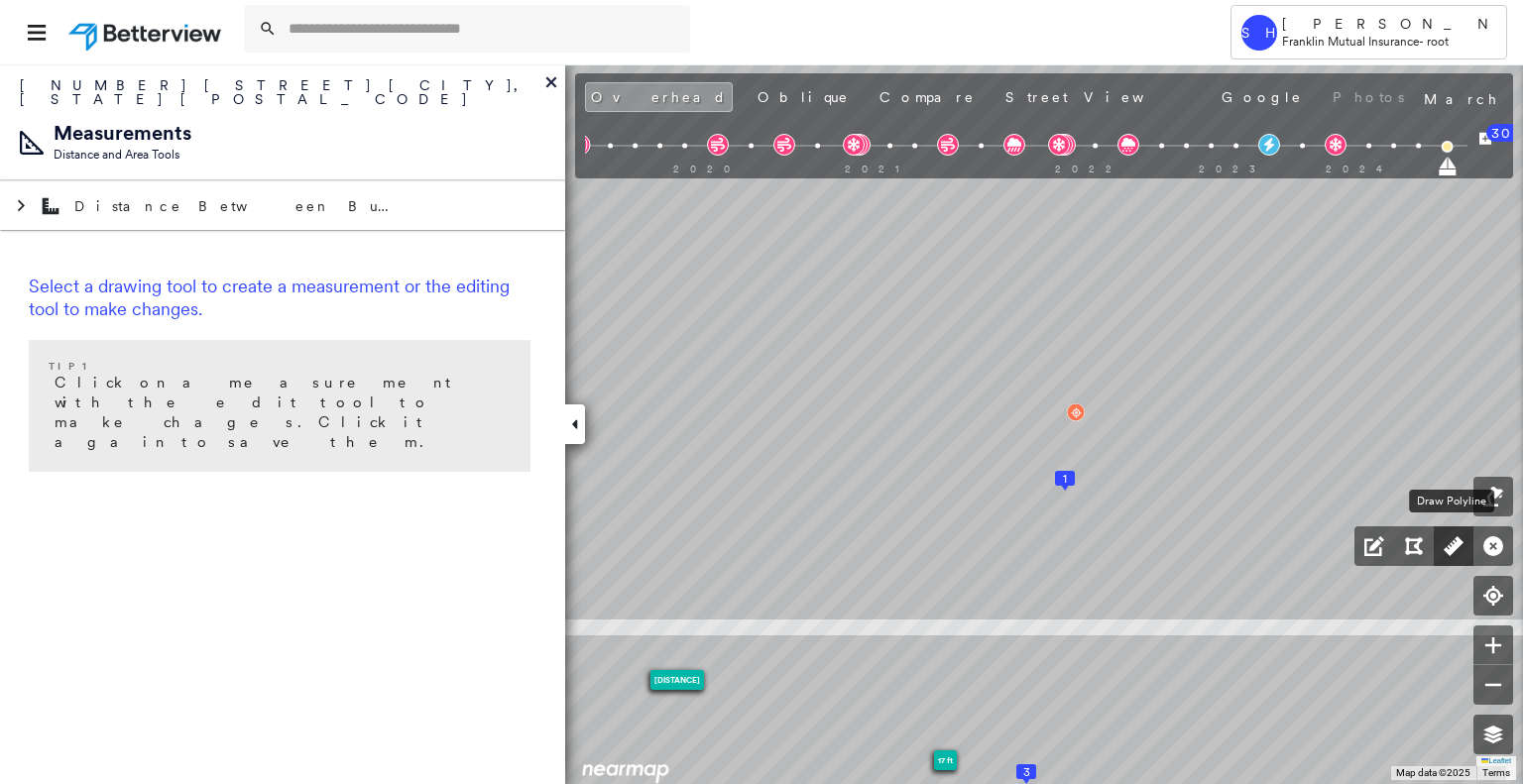 click 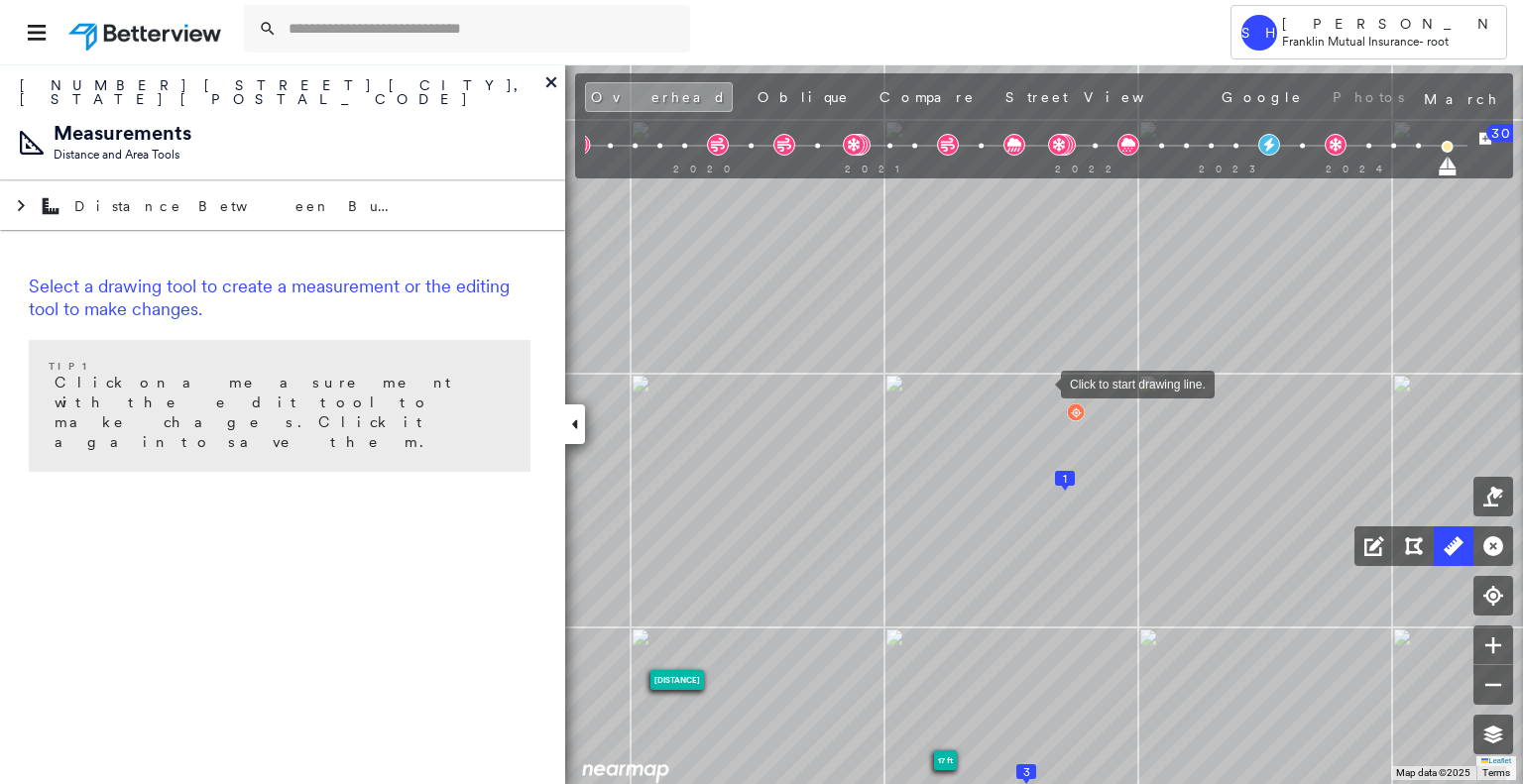 click at bounding box center [1041, 383] 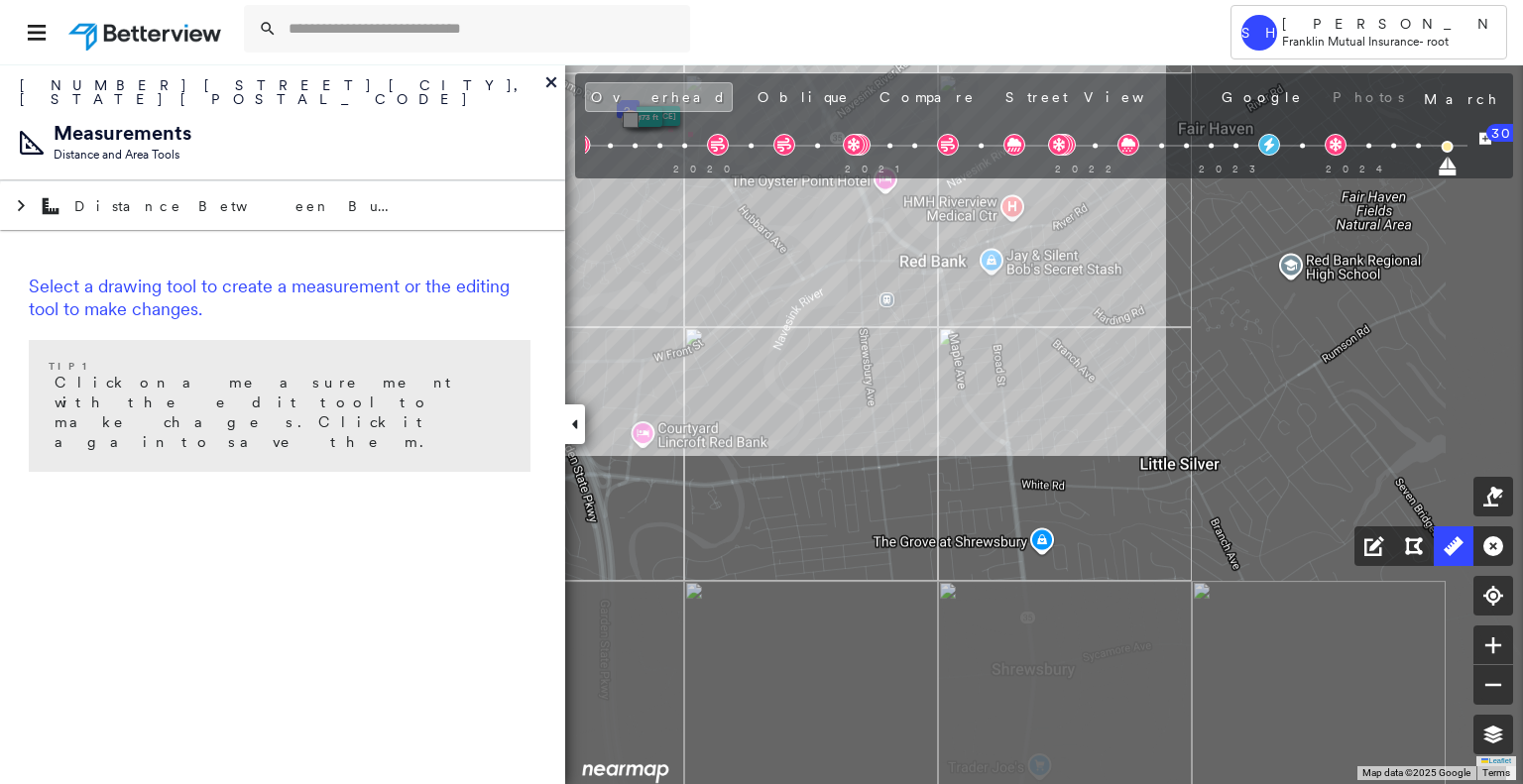 drag, startPoint x: 1264, startPoint y: 580, endPoint x: 715, endPoint y: 162, distance: 690.01812 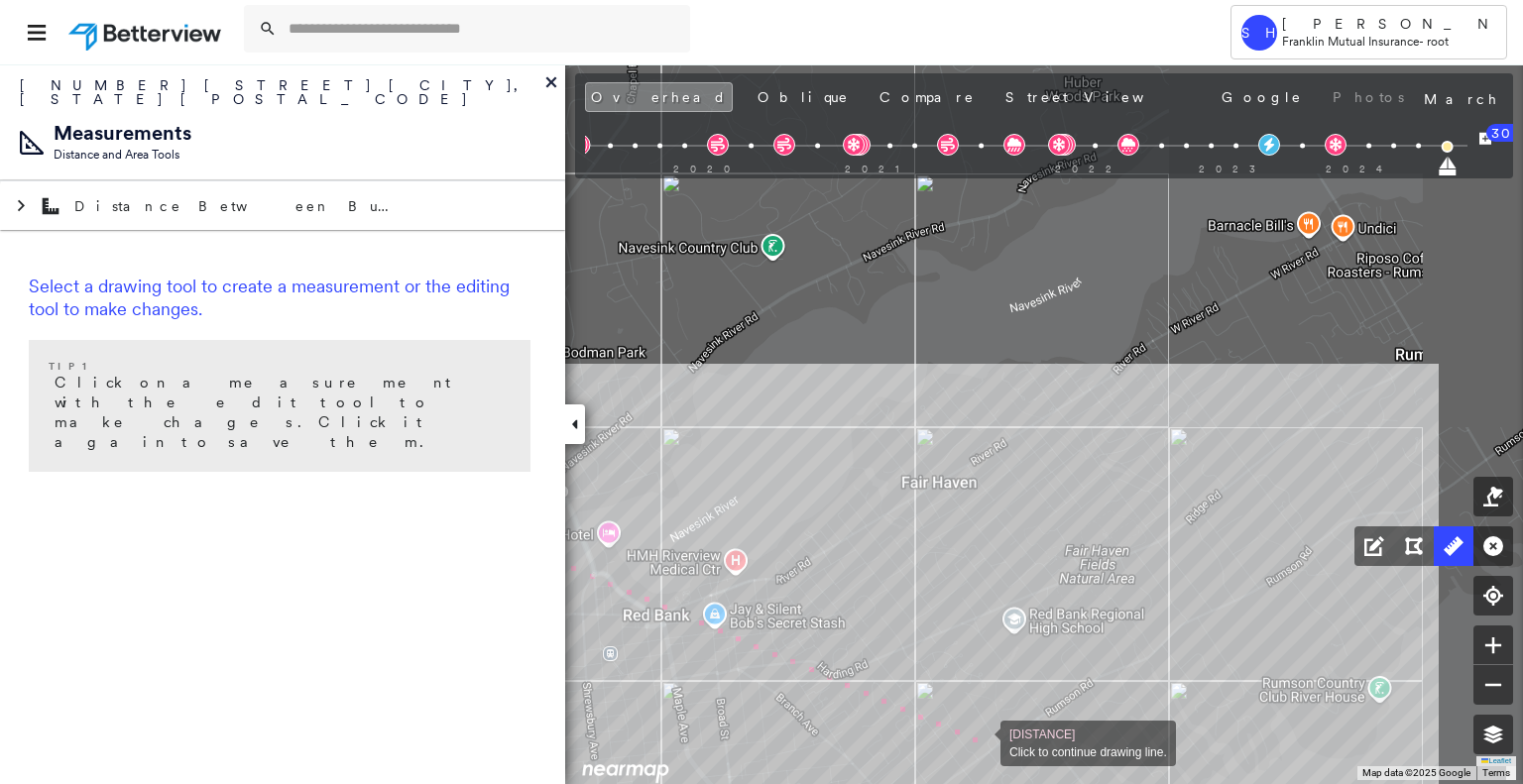 drag, startPoint x: 1215, startPoint y: 387, endPoint x: 984, endPoint y: 737, distance: 419.3578 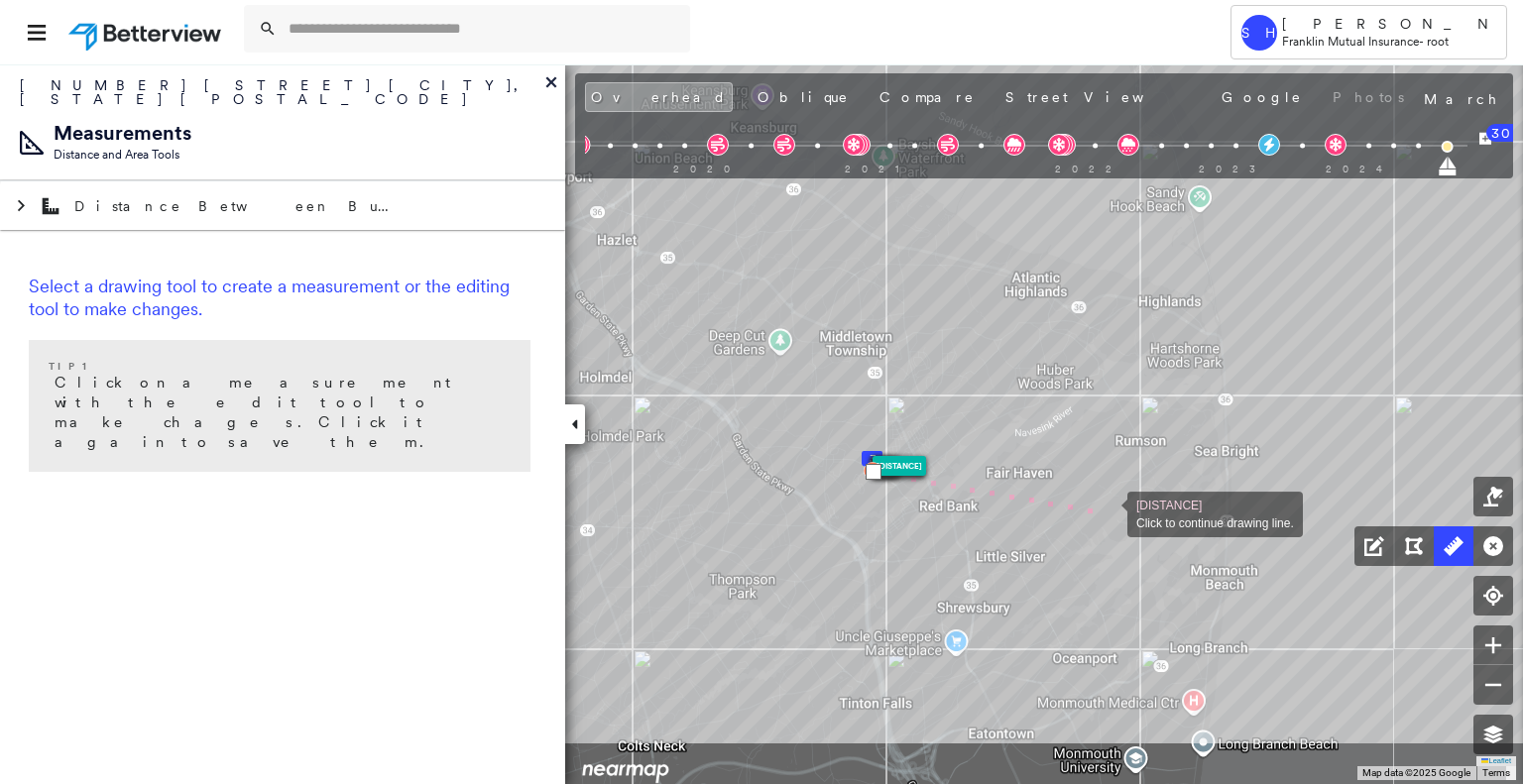 drag, startPoint x: 1154, startPoint y: 625, endPoint x: 1109, endPoint y: 518, distance: 116.07756 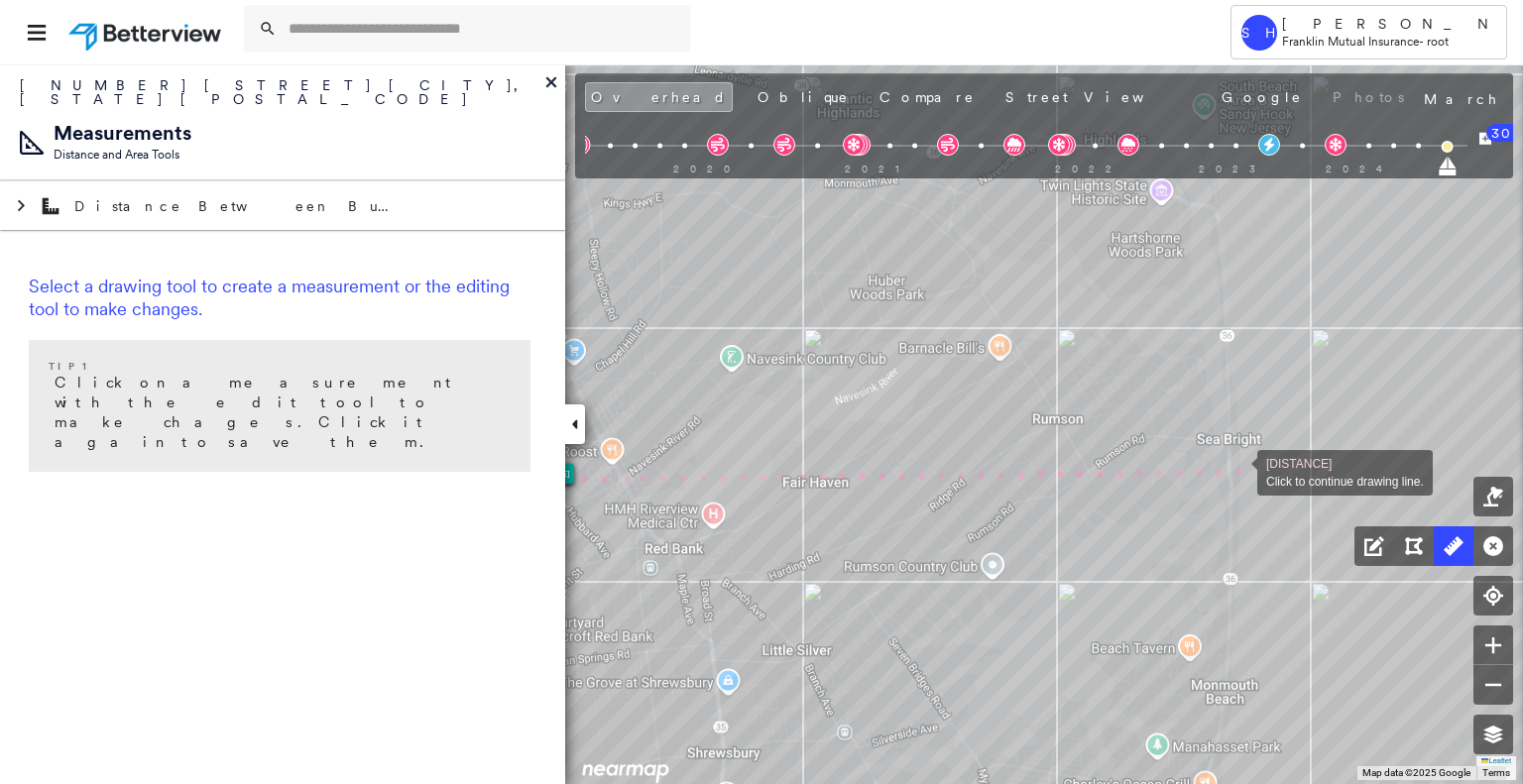 click at bounding box center (1237, 471) 